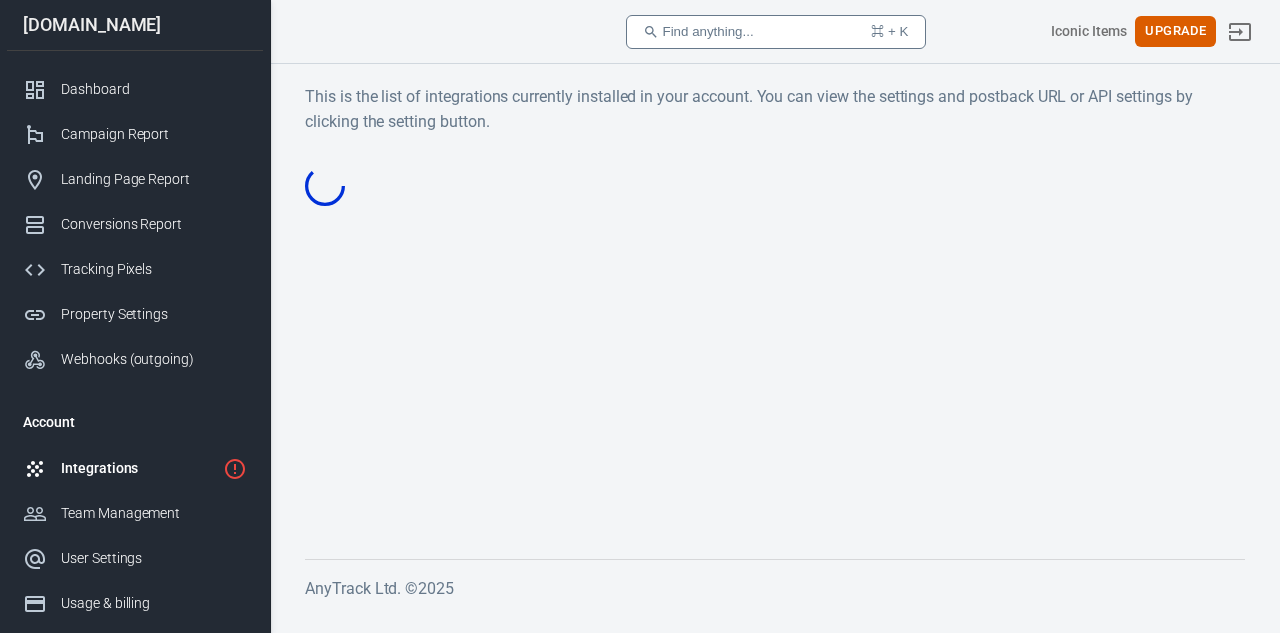 scroll, scrollTop: 0, scrollLeft: 0, axis: both 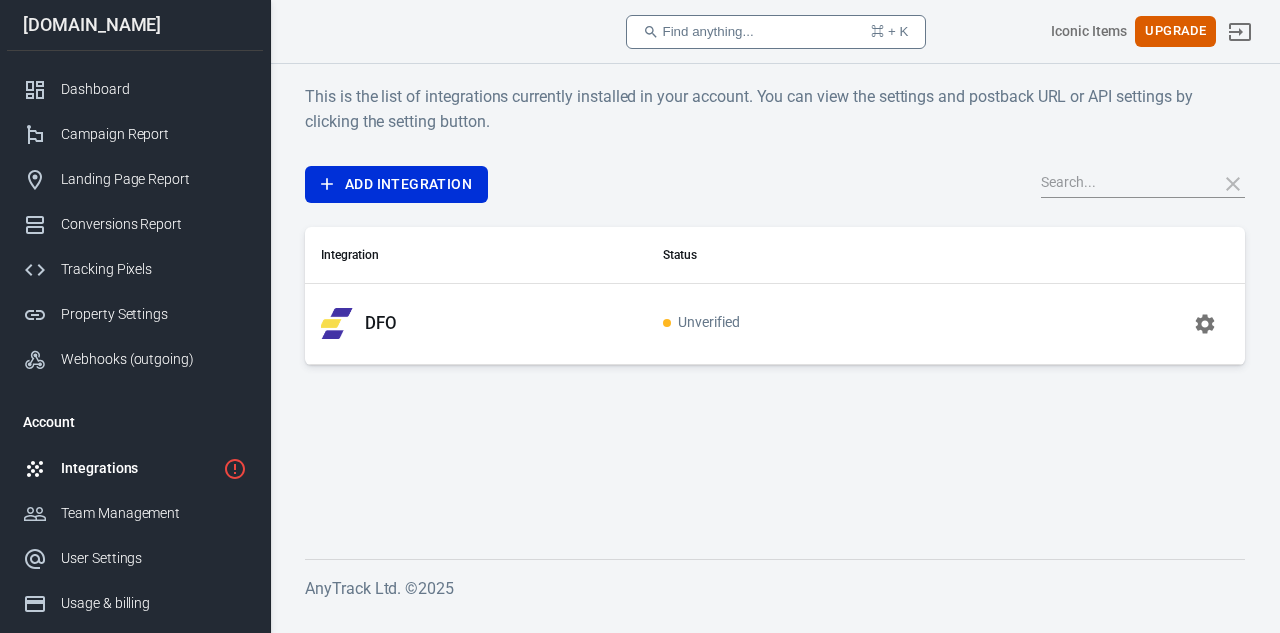 click on "[DOMAIN_NAME]" at bounding box center (135, 25) 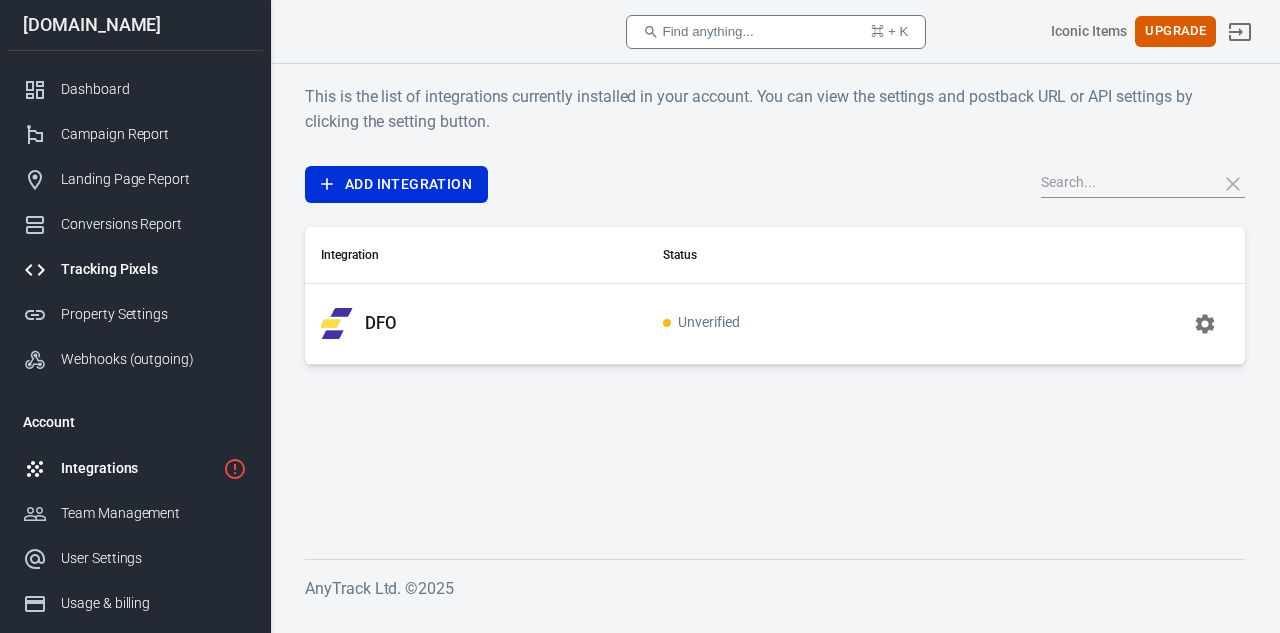 click on "Tracking Pixels" at bounding box center (154, 269) 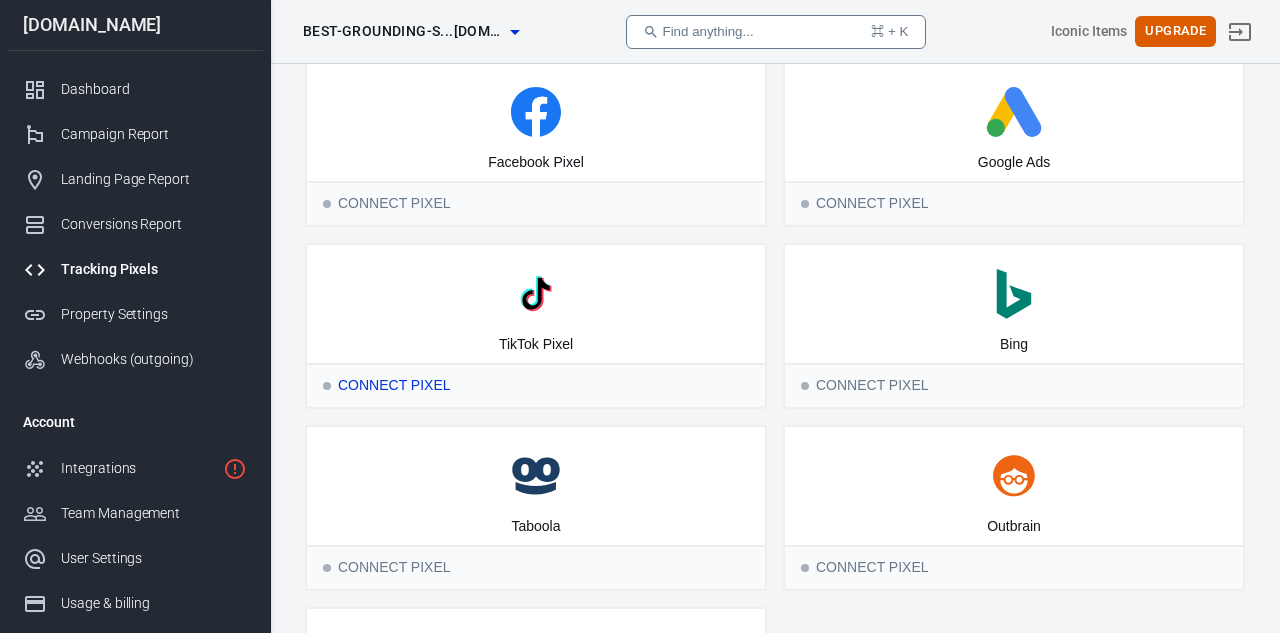 scroll, scrollTop: 0, scrollLeft: 0, axis: both 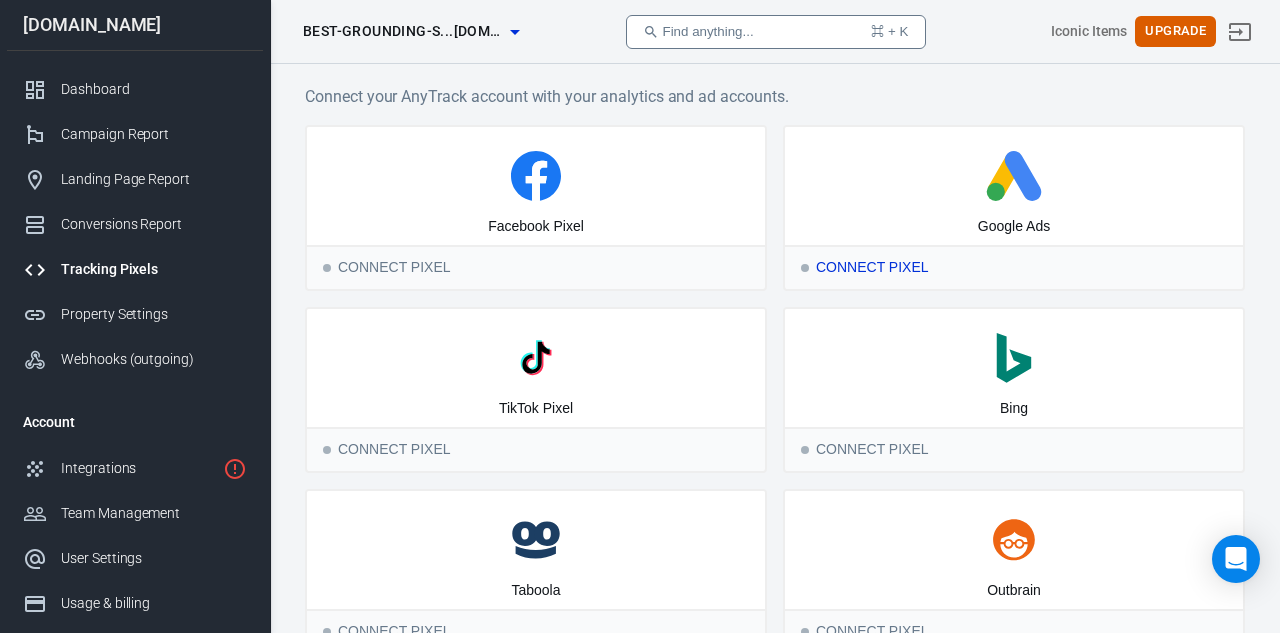 click on "Google Ads" at bounding box center [1014, 186] 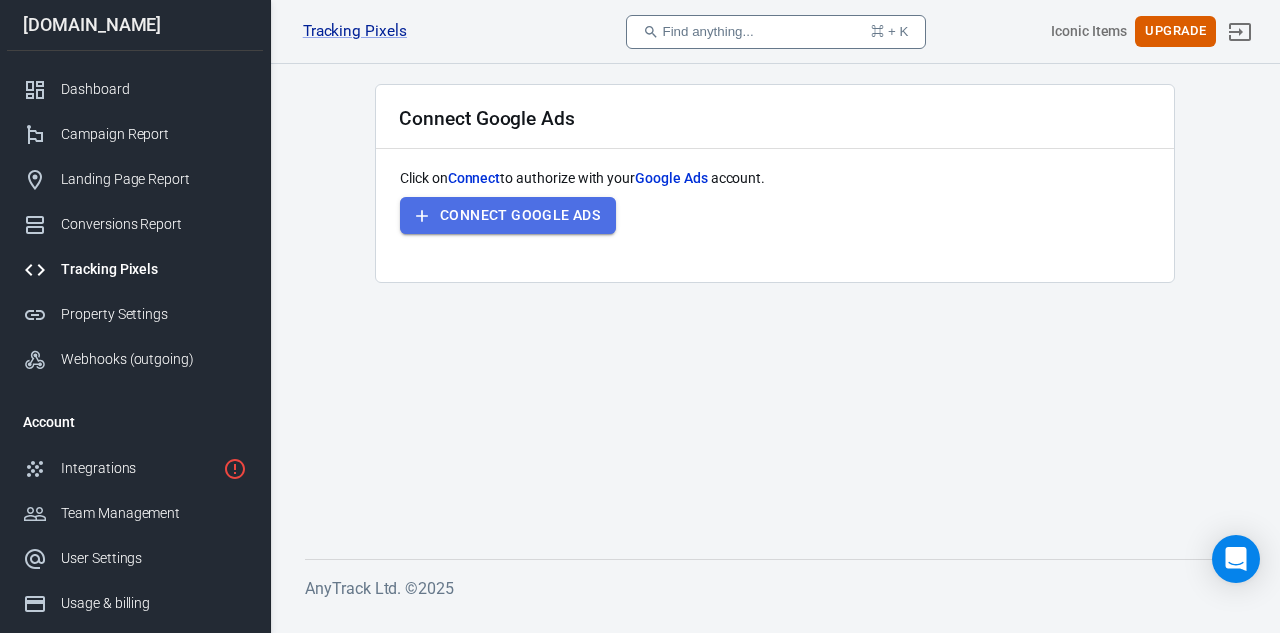 click on "Connect Google Ads" at bounding box center (520, 215) 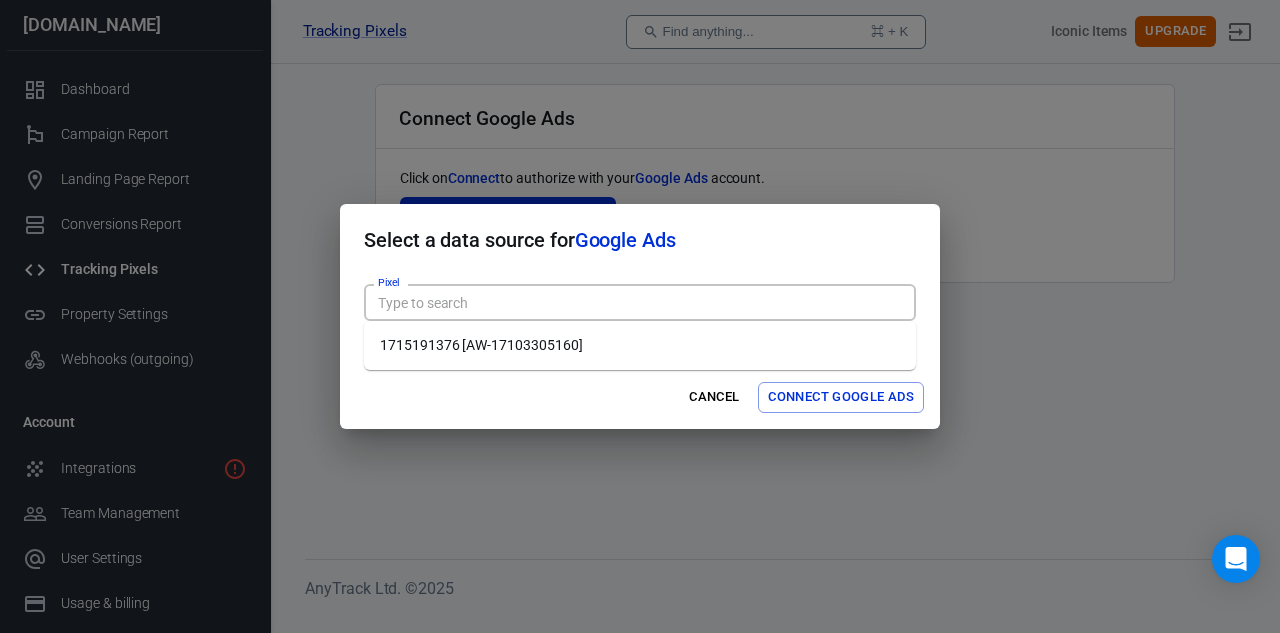 click on "Pixel" at bounding box center [638, 302] 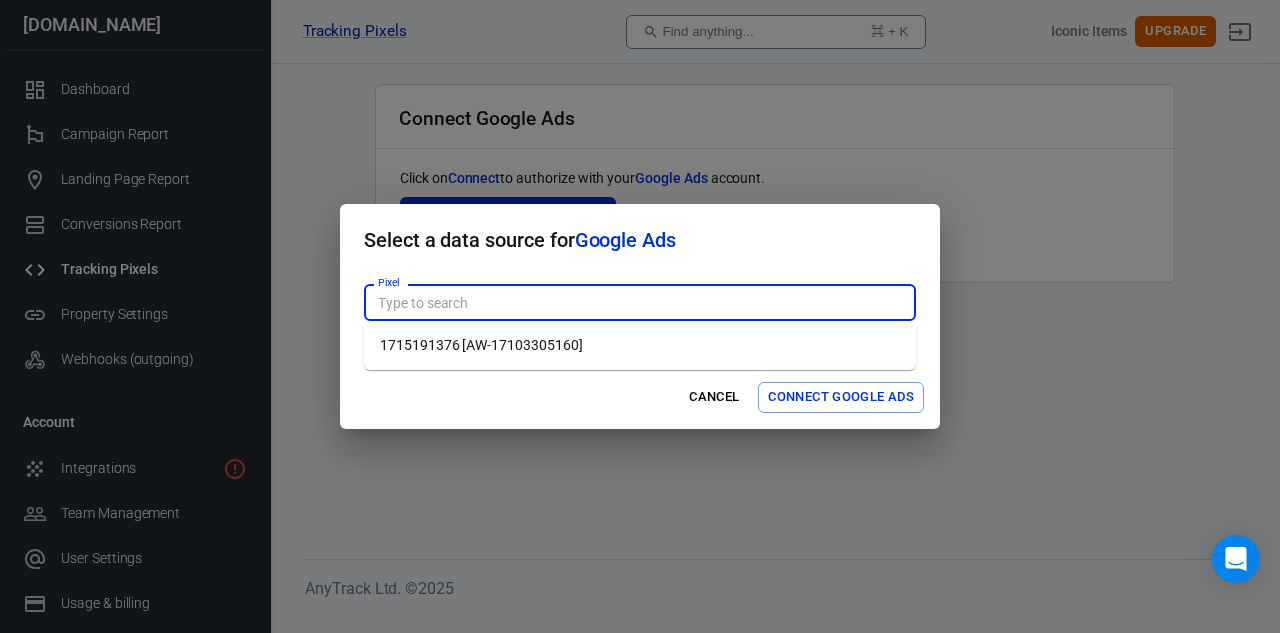click on "1715191376 [AW-17103305160]" at bounding box center [640, 345] 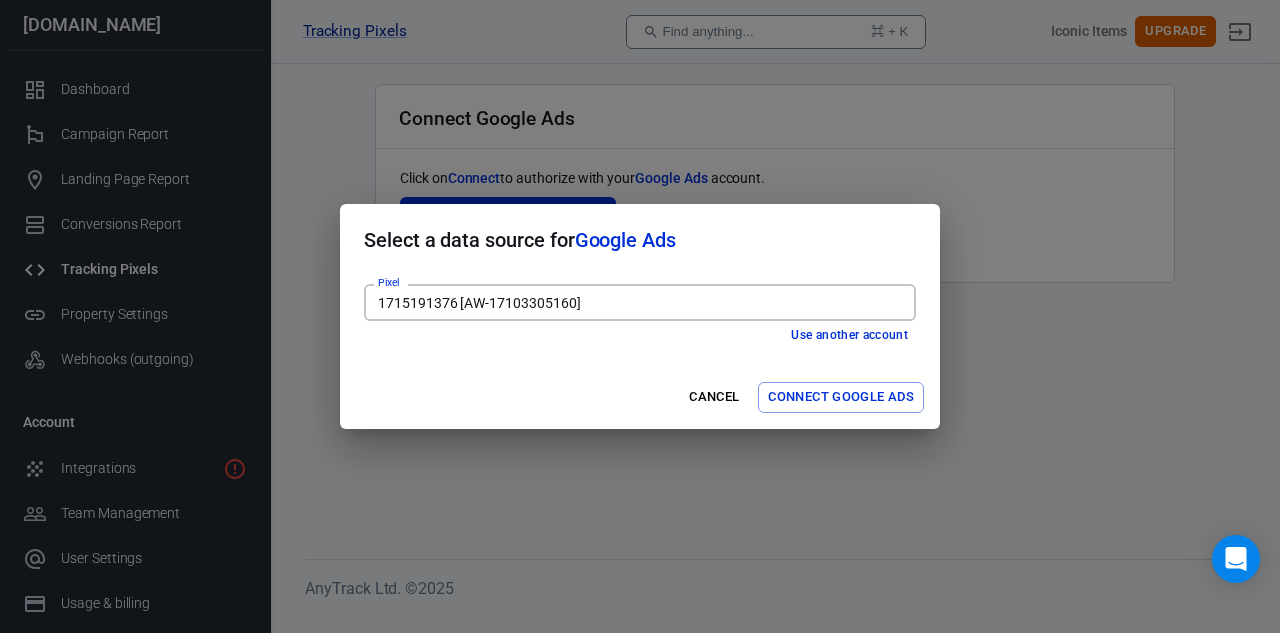 click on "1715191376 [AW-17103305160]" at bounding box center (638, 302) 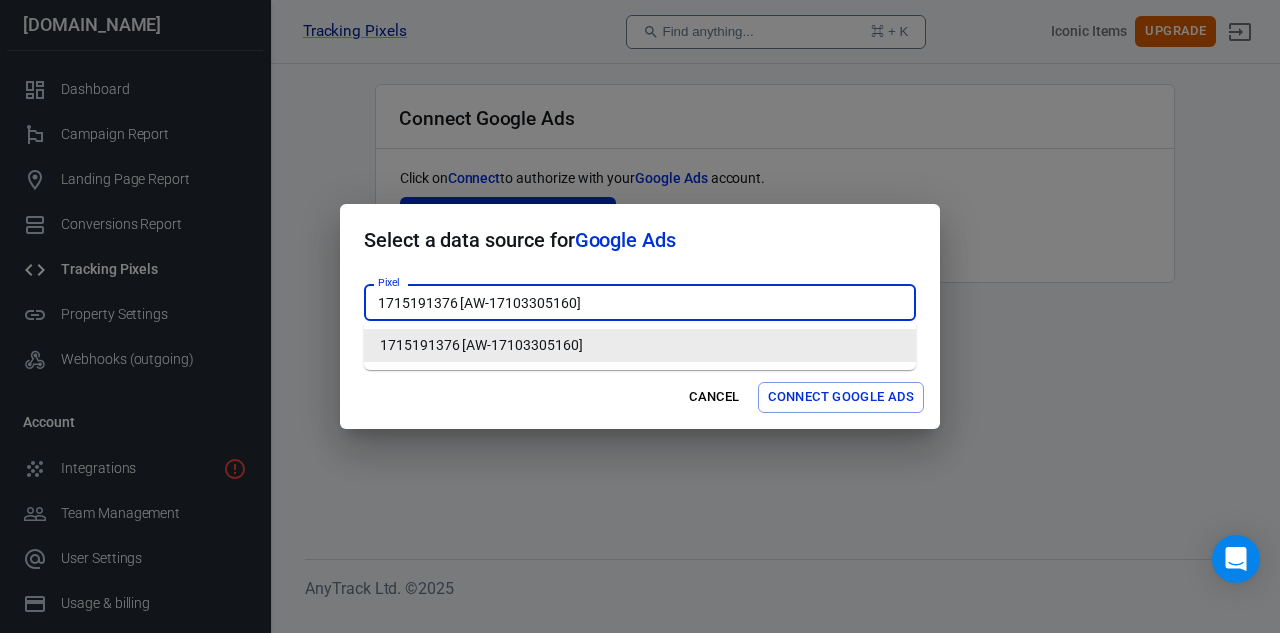 click on "1715191376 [AW-17103305160]" at bounding box center (640, 345) 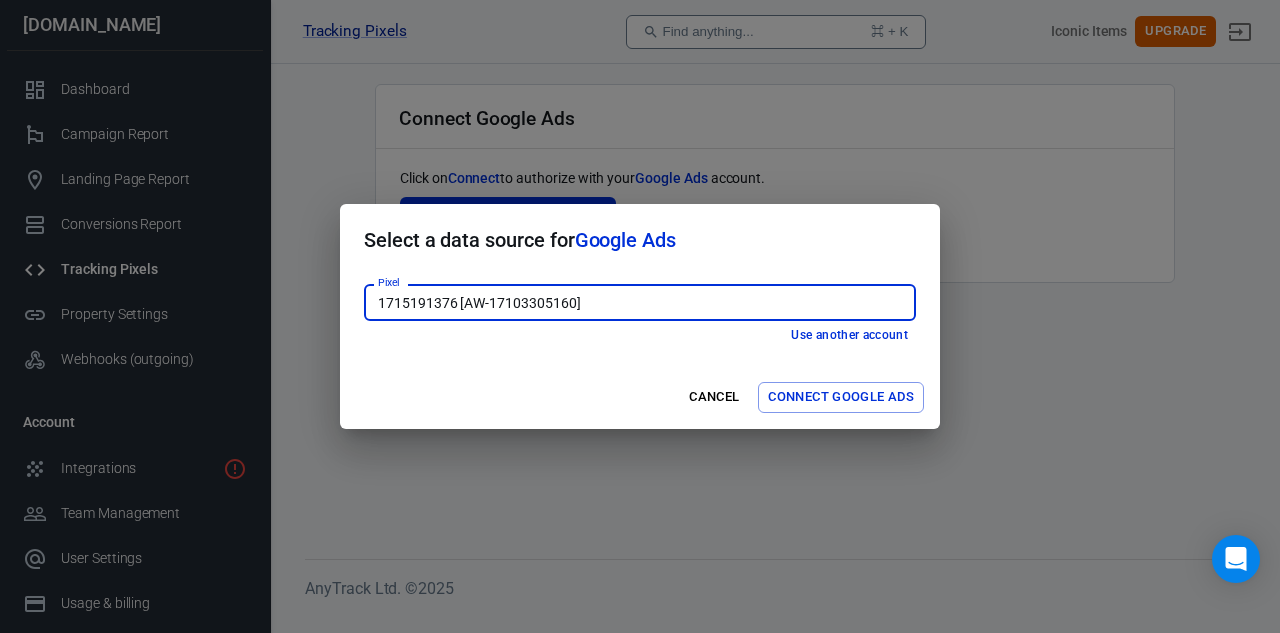 click on "Connect Google Ads" at bounding box center [841, 397] 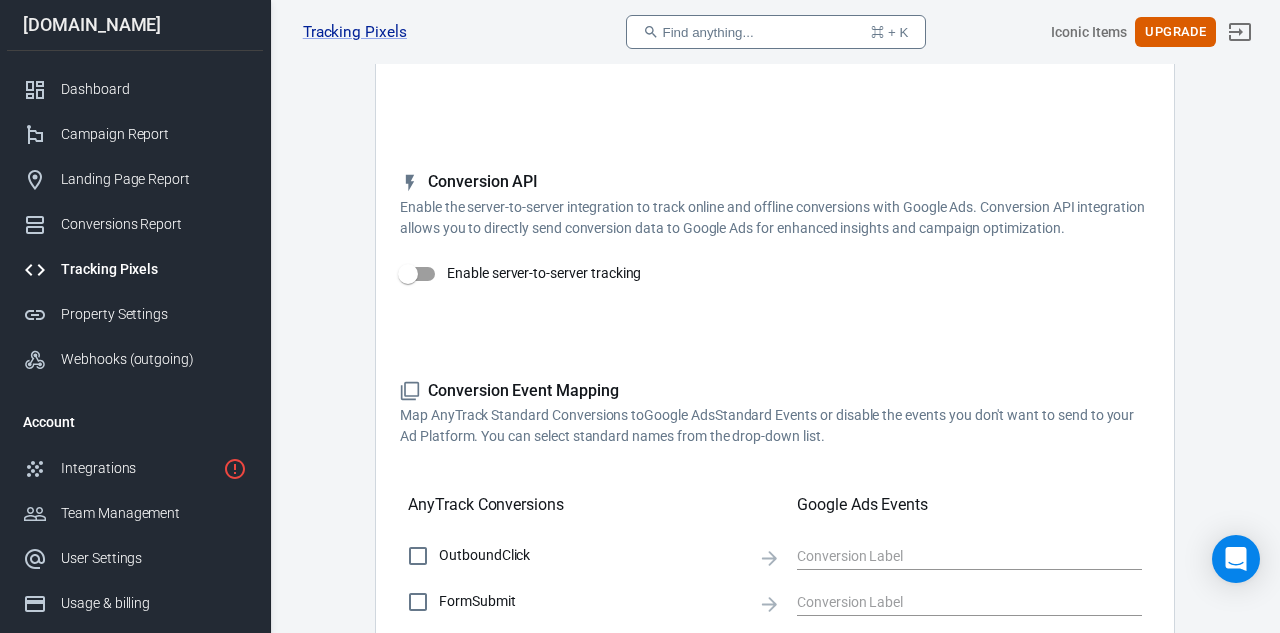 scroll, scrollTop: 271, scrollLeft: 0, axis: vertical 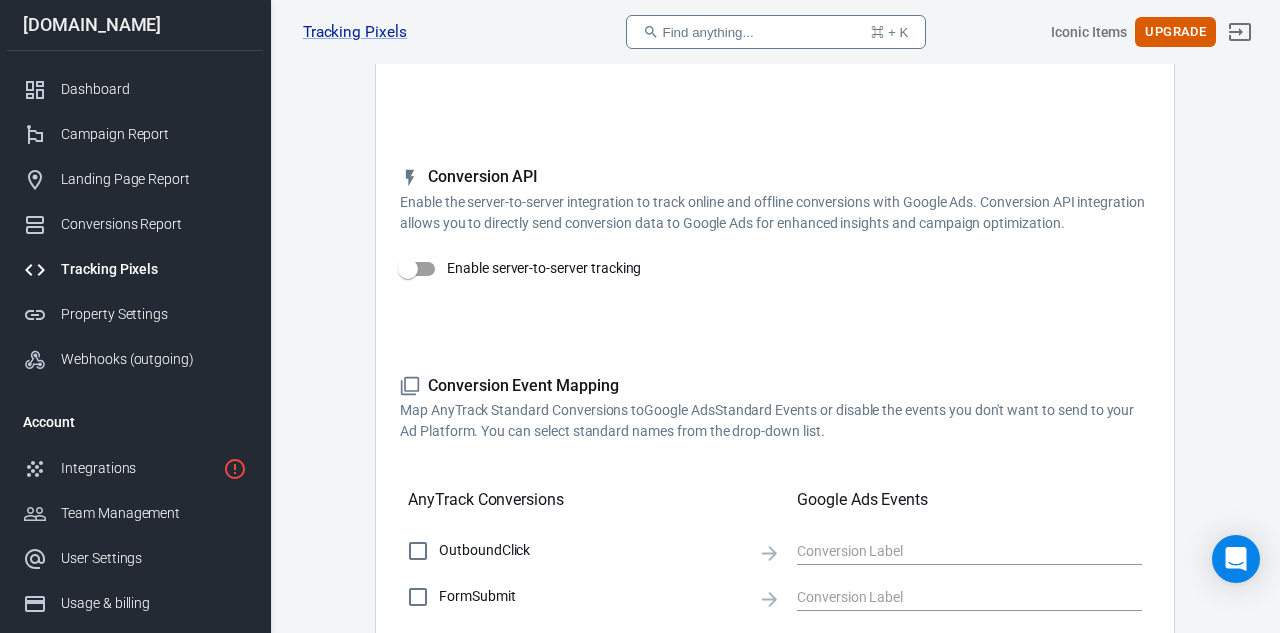 click on "Enable server-to-server tracking" at bounding box center [408, 269] 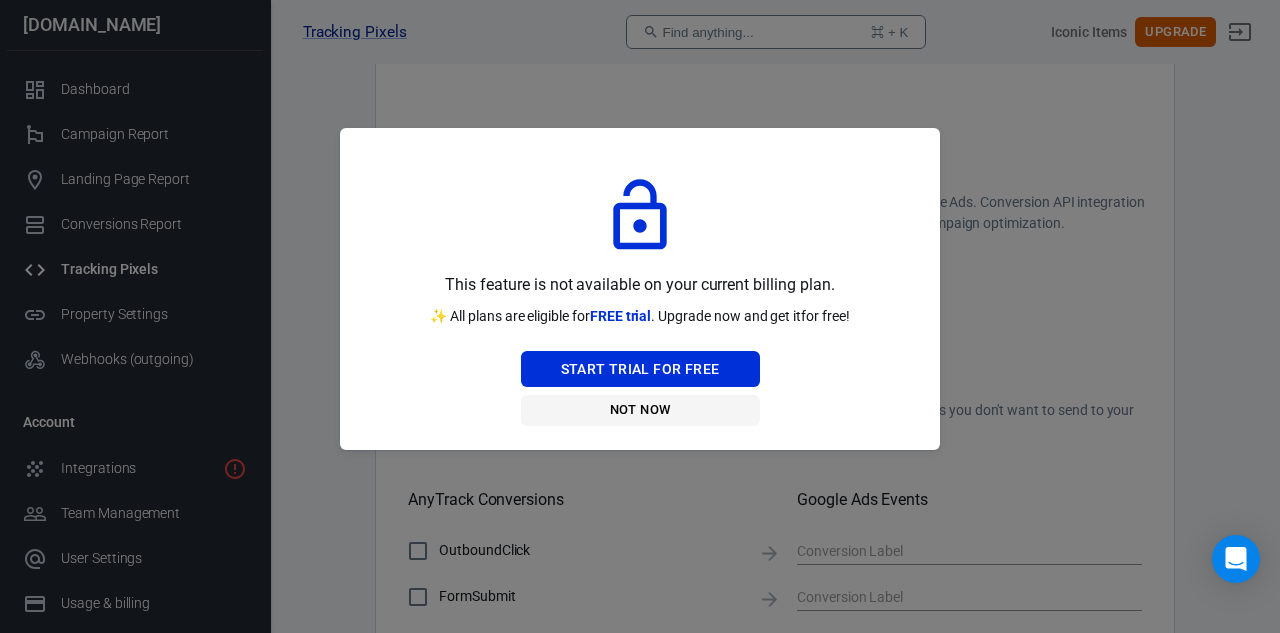 click on "Not Now" at bounding box center [640, 410] 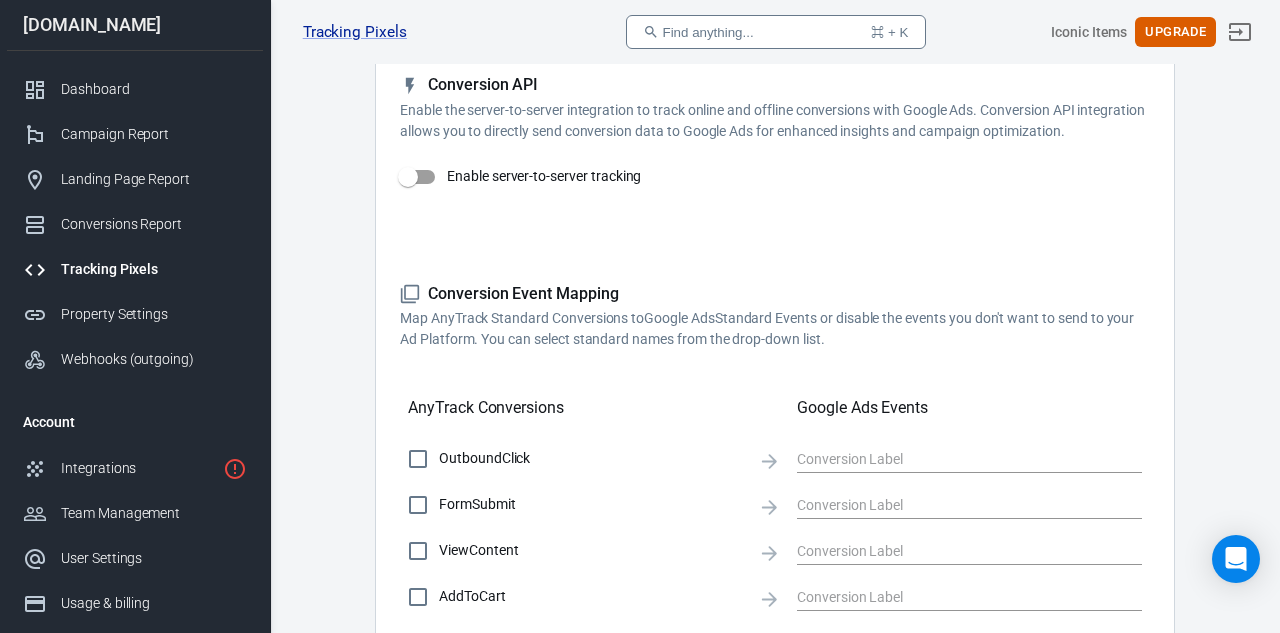 scroll, scrollTop: 392, scrollLeft: 0, axis: vertical 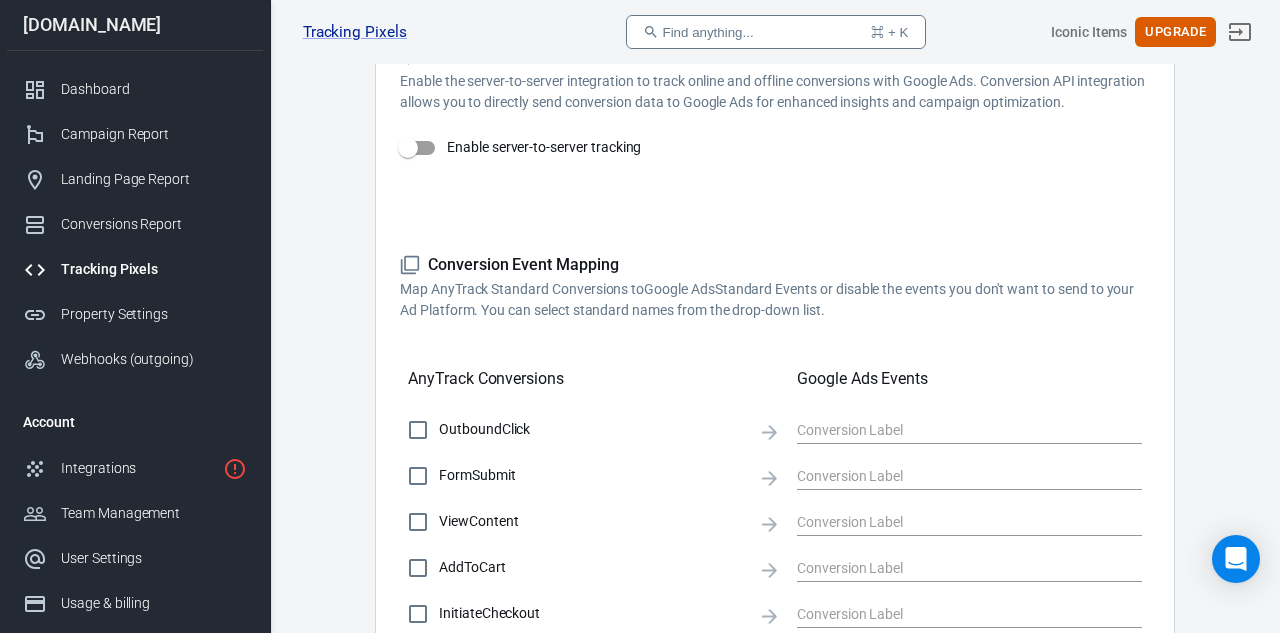 click on "Enable server-to-server tracking" at bounding box center [408, 148] 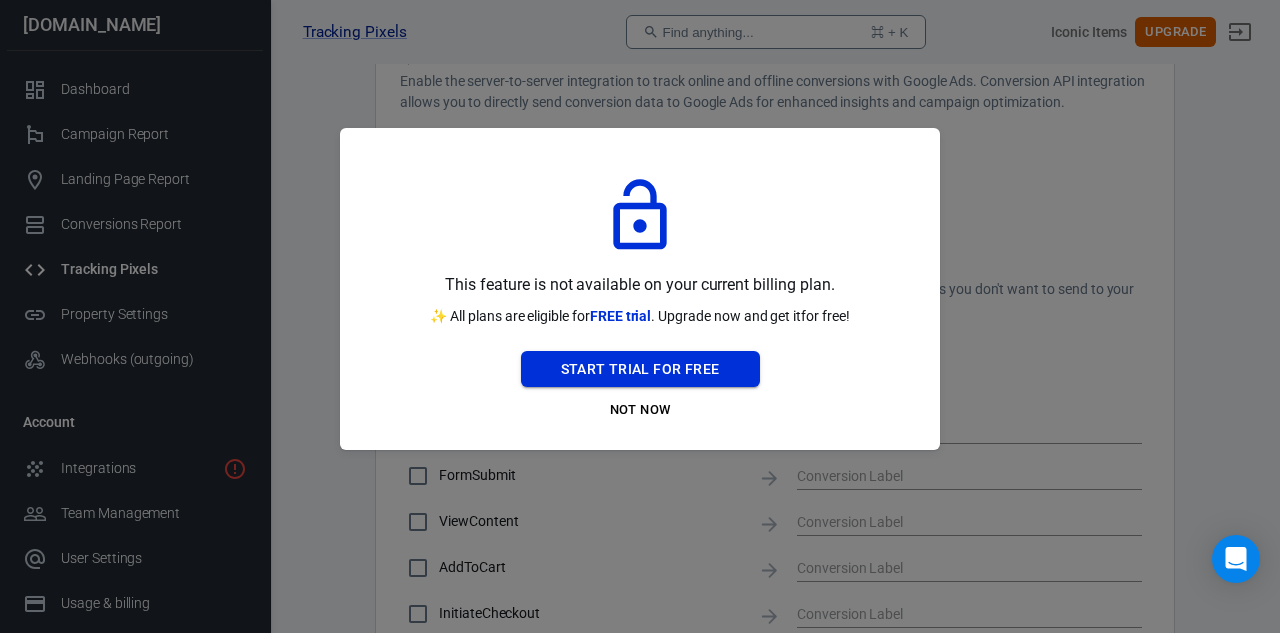 click on "Start Trial For Free" at bounding box center [640, 369] 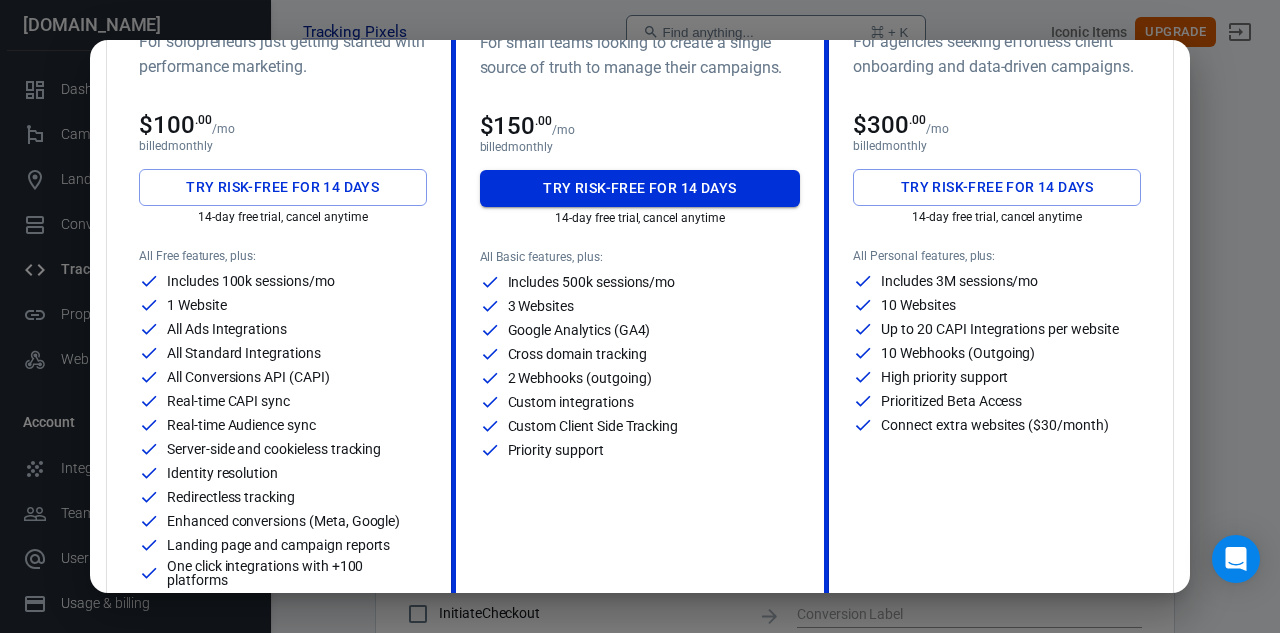 scroll, scrollTop: 191, scrollLeft: 0, axis: vertical 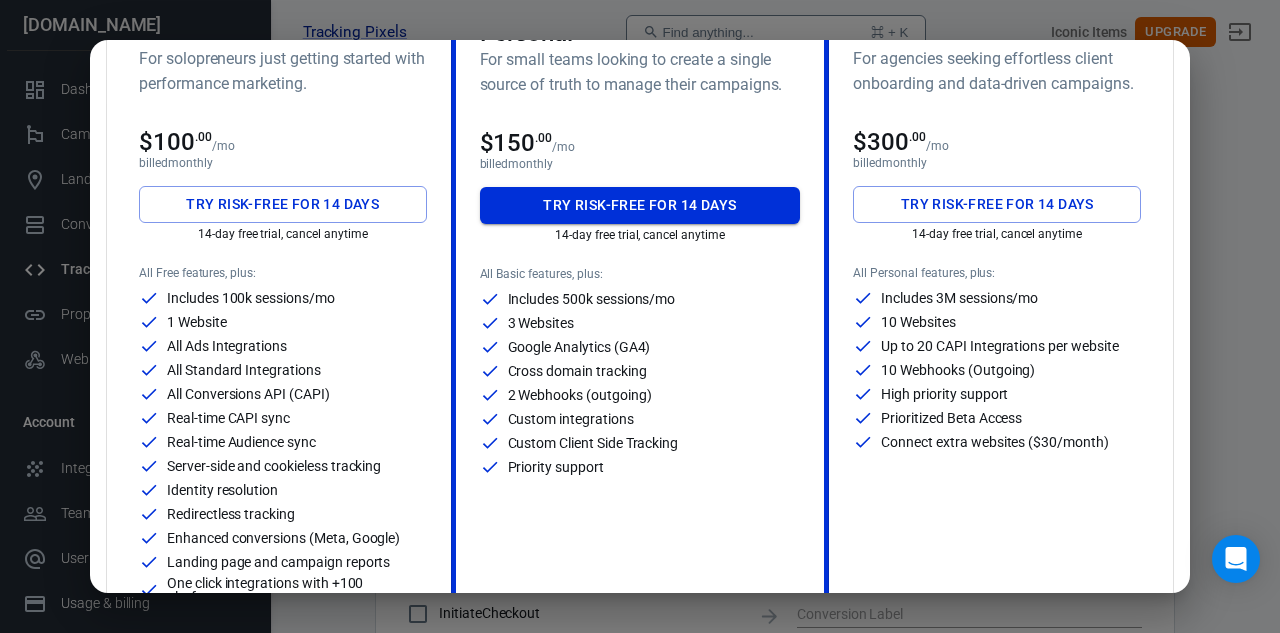 click on "Try risk-free for 14 days" at bounding box center [639, 205] 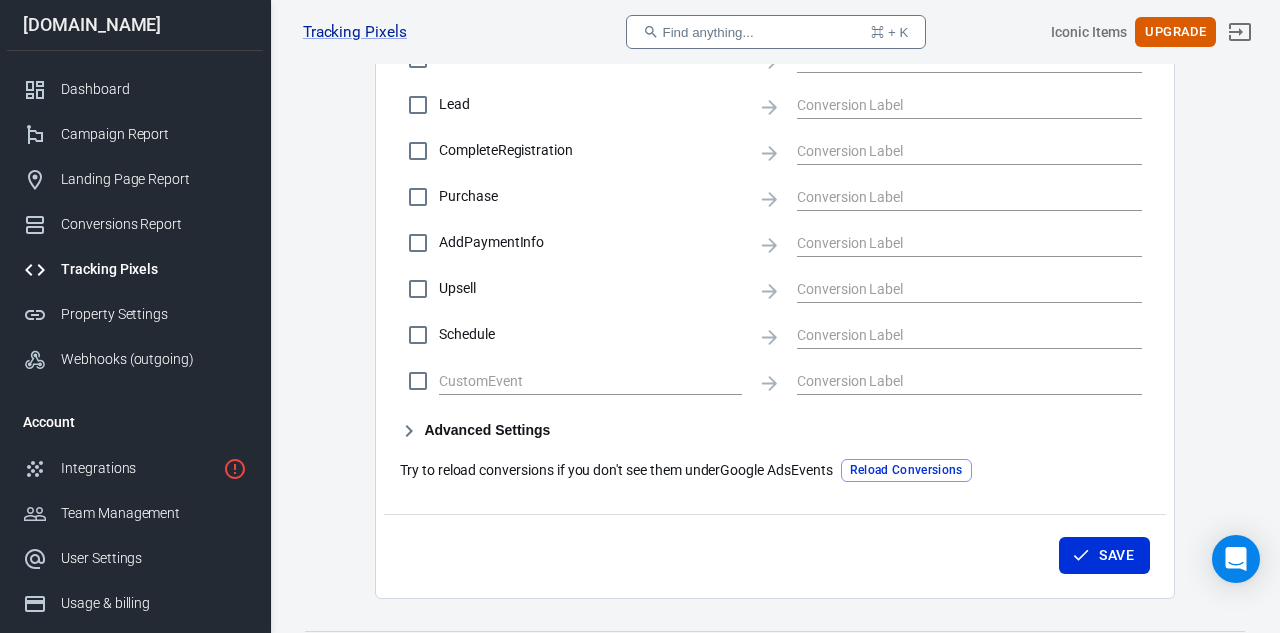 scroll, scrollTop: 912, scrollLeft: 0, axis: vertical 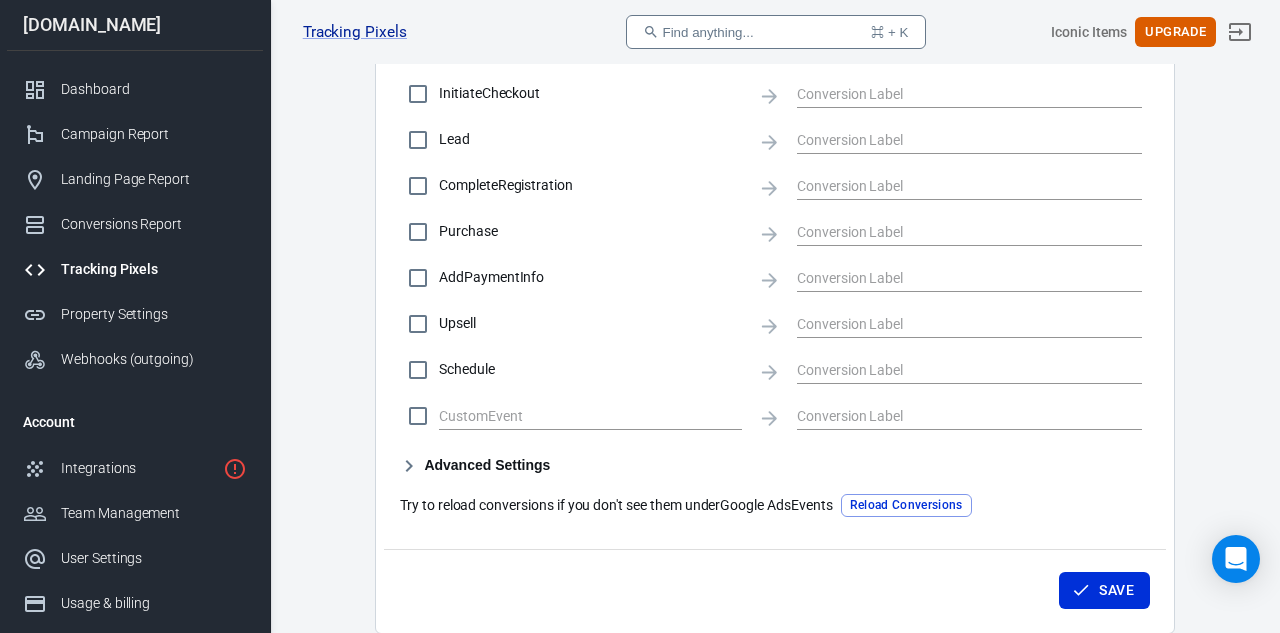 click on "Purchase" at bounding box center [418, 232] 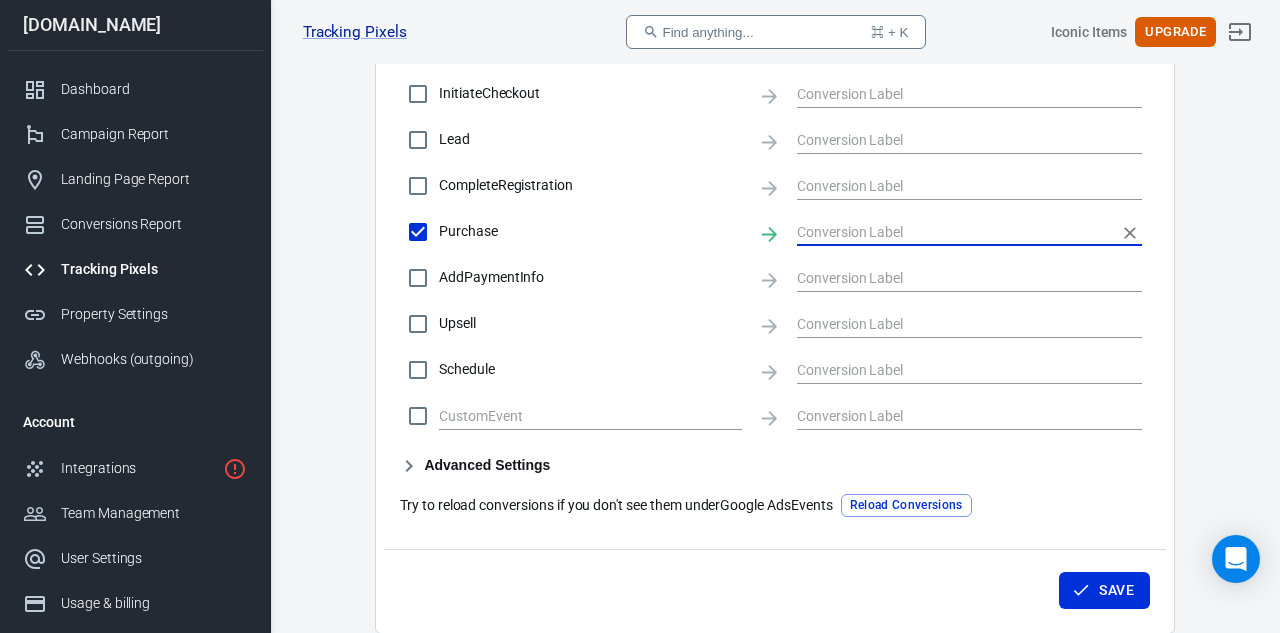 click at bounding box center (954, 231) 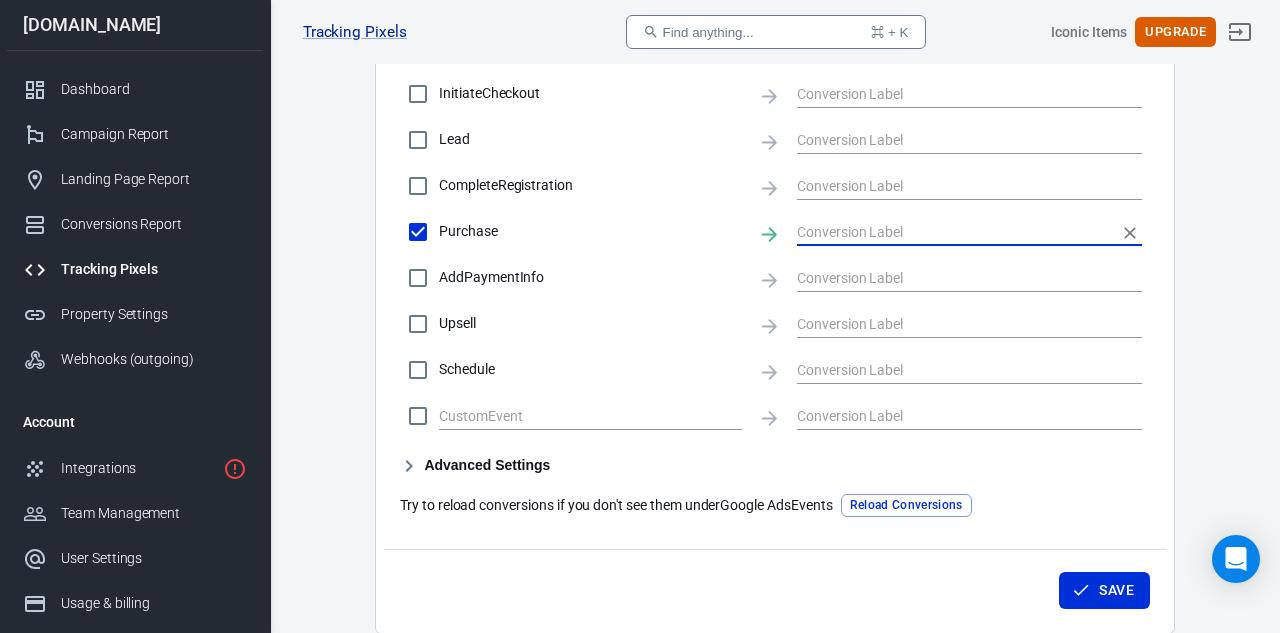 click on "Reload Conversions" at bounding box center (906, 505) 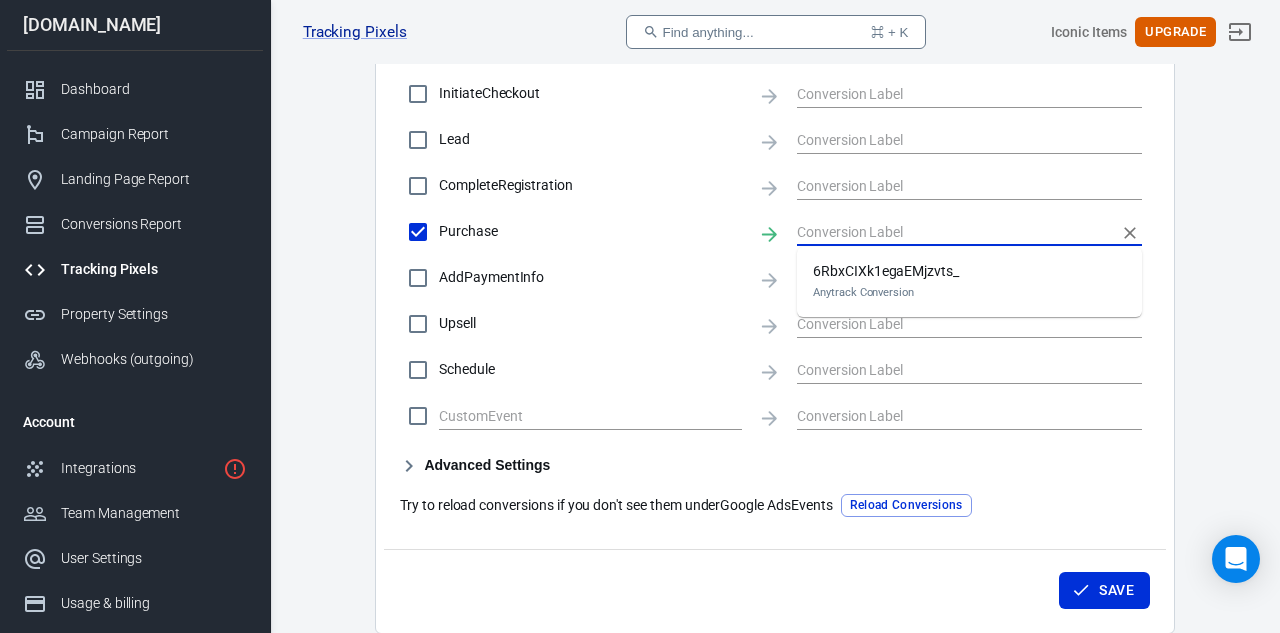 click at bounding box center [954, 231] 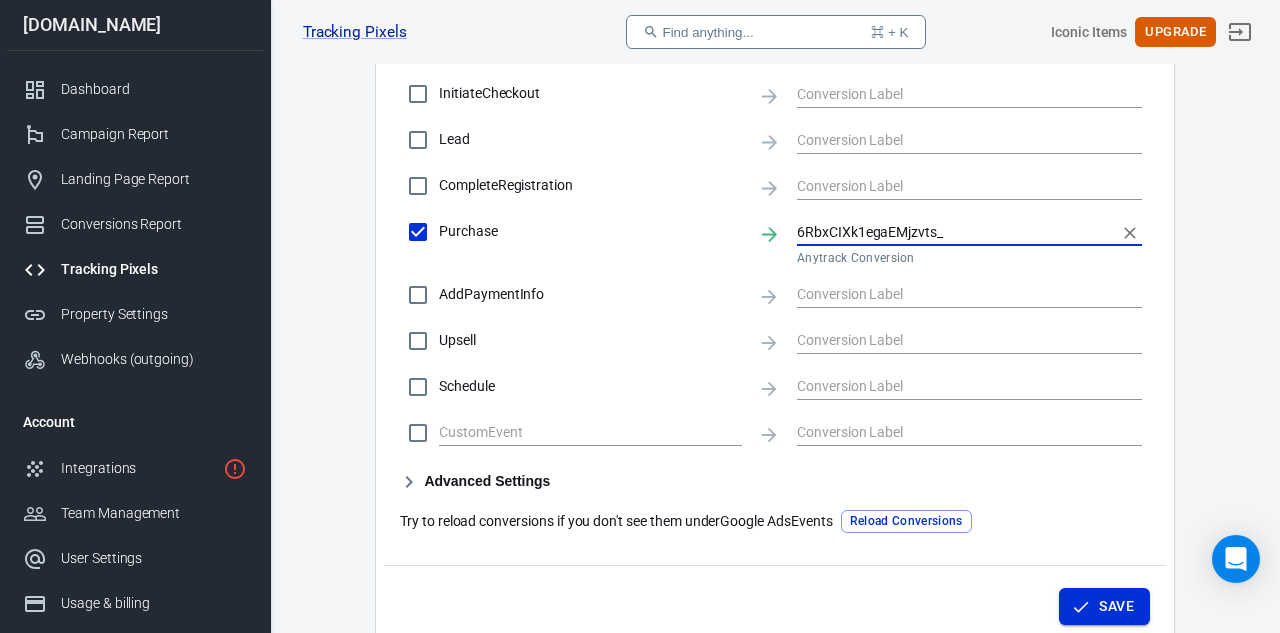 click on "Save" at bounding box center (1116, 606) 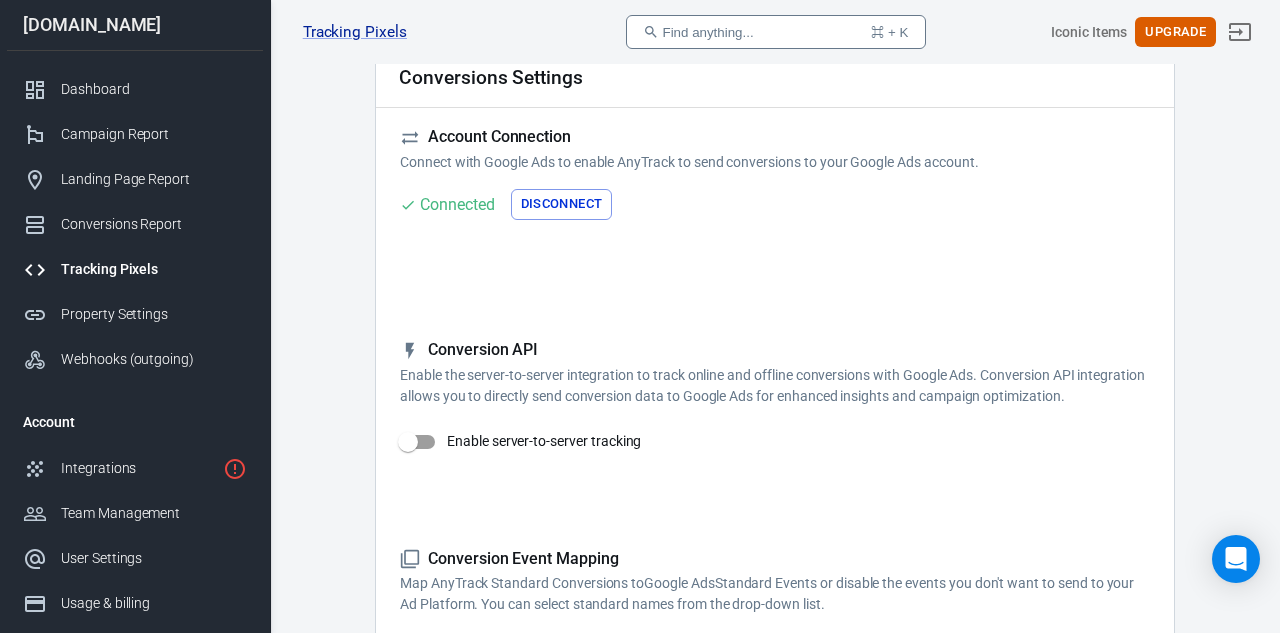 scroll, scrollTop: 0, scrollLeft: 0, axis: both 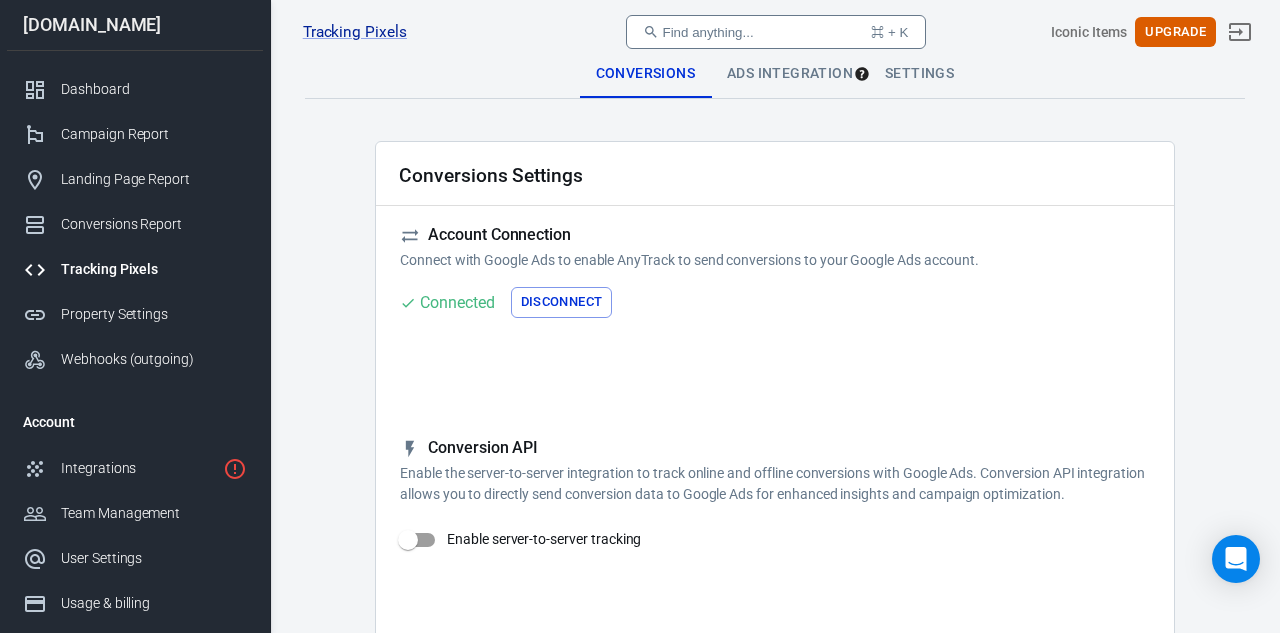 click on "Ads Integration" at bounding box center (790, 74) 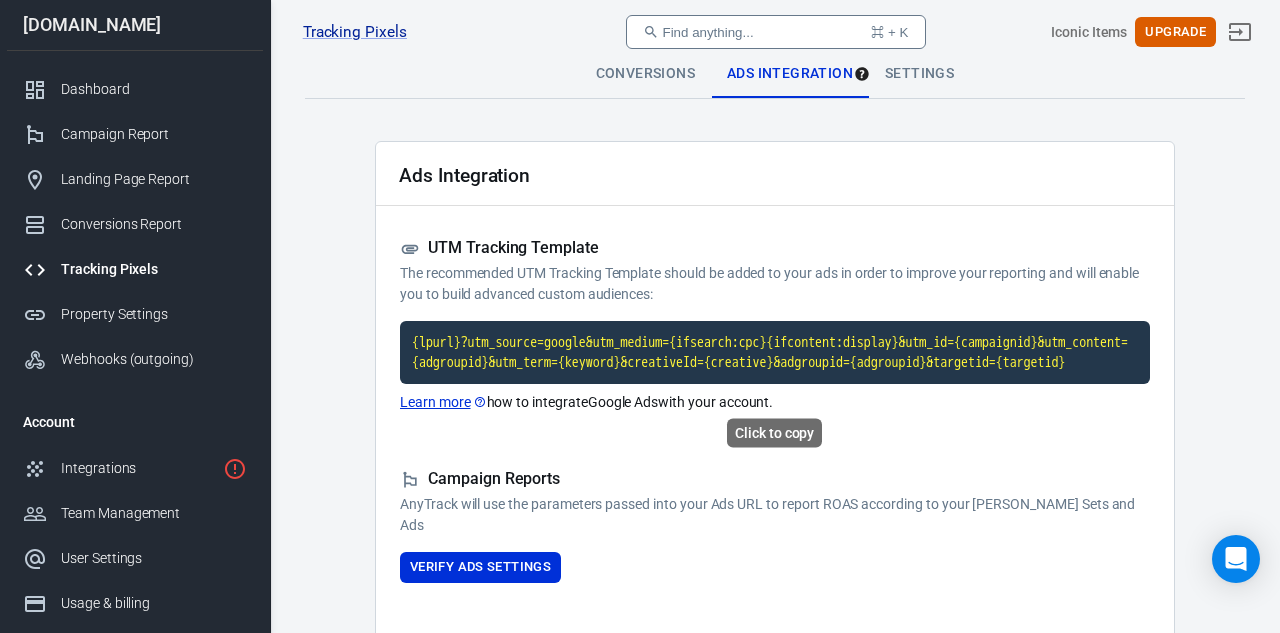click on "{lpurl}?utm_source=google&utm_medium={ifsearch:cpc}{ifcontent:display}&utm_id={campaignid}&utm_content={adgroupid}&utm_term={keyword}&creativeId={creative}&adgroupid={adgroupid}&targetid={targetid}" at bounding box center [775, 352] 